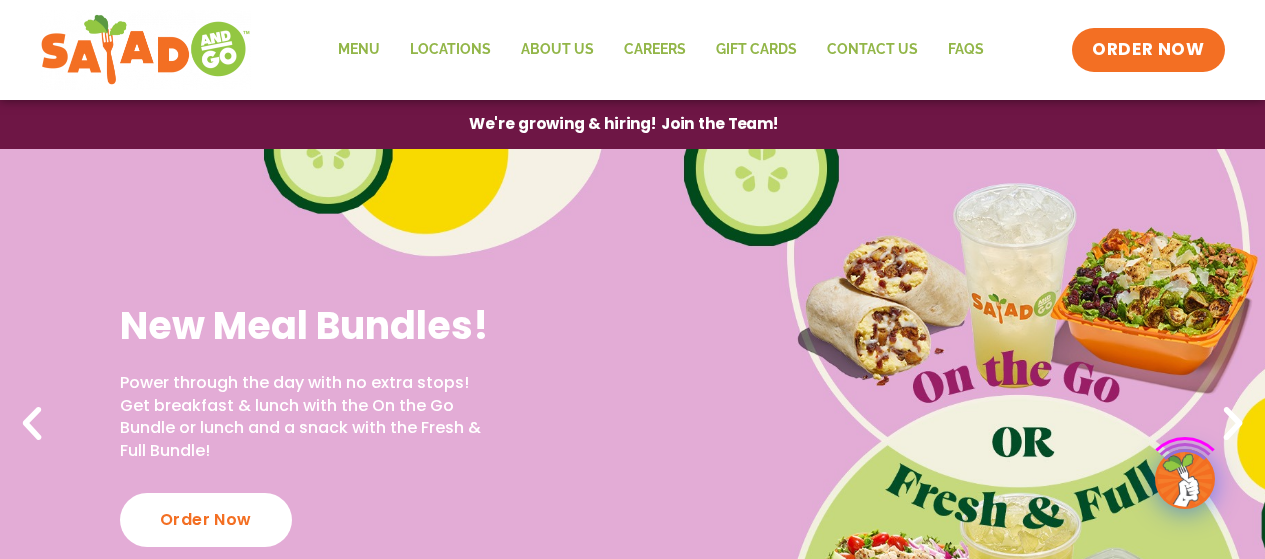 scroll, scrollTop: 0, scrollLeft: 0, axis: both 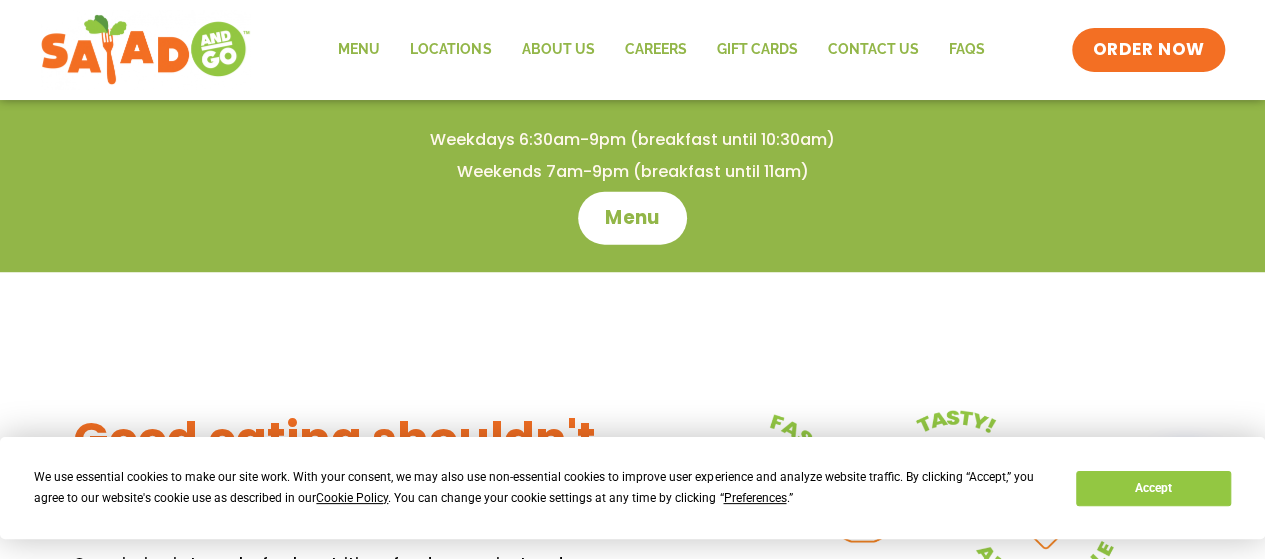 click on "Menu" at bounding box center (632, 217) 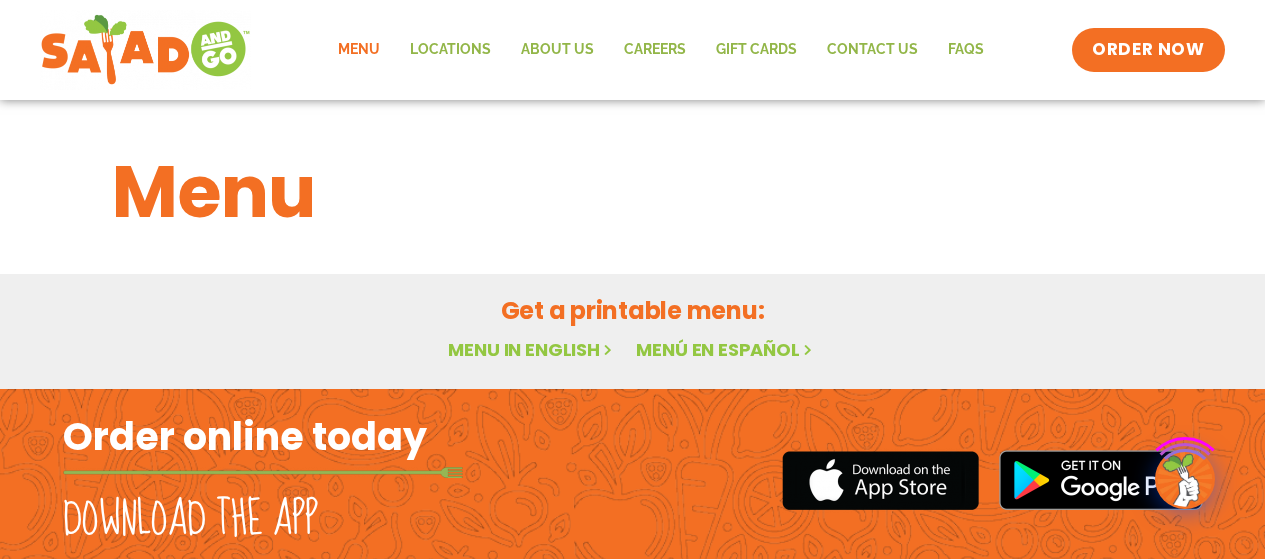 scroll, scrollTop: 0, scrollLeft: 0, axis: both 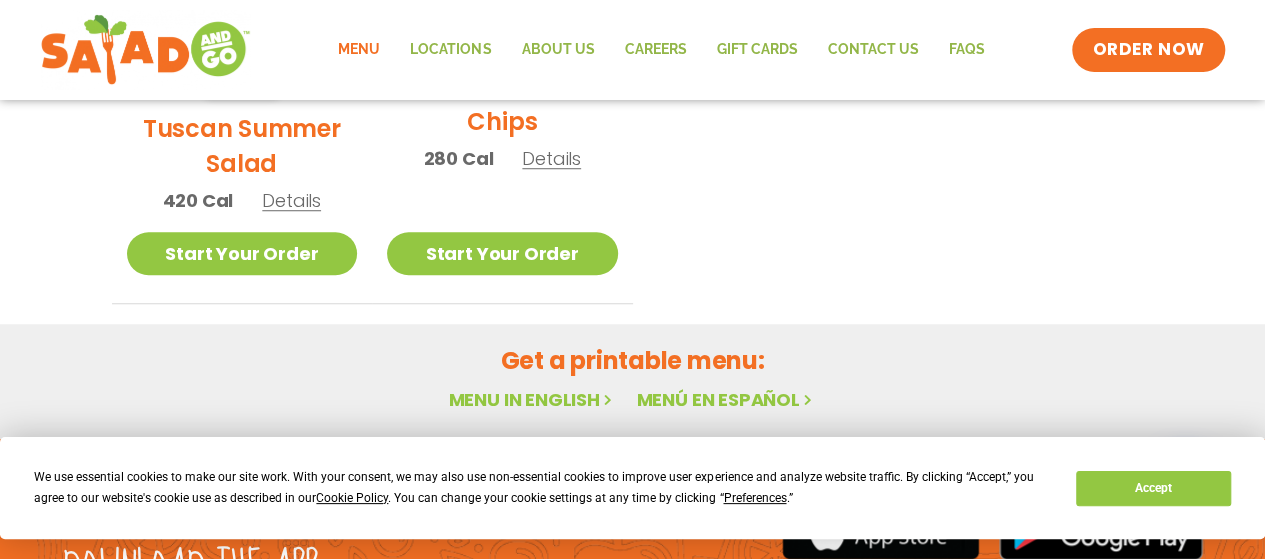 click on "Details" at bounding box center (291, 200) 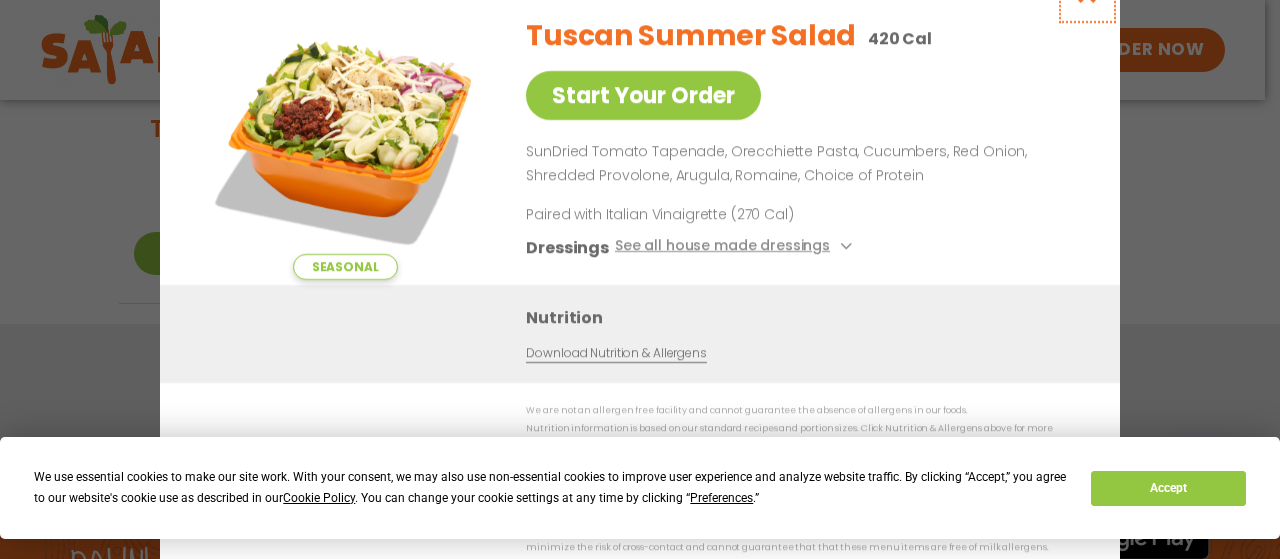 click at bounding box center (1087, -7) 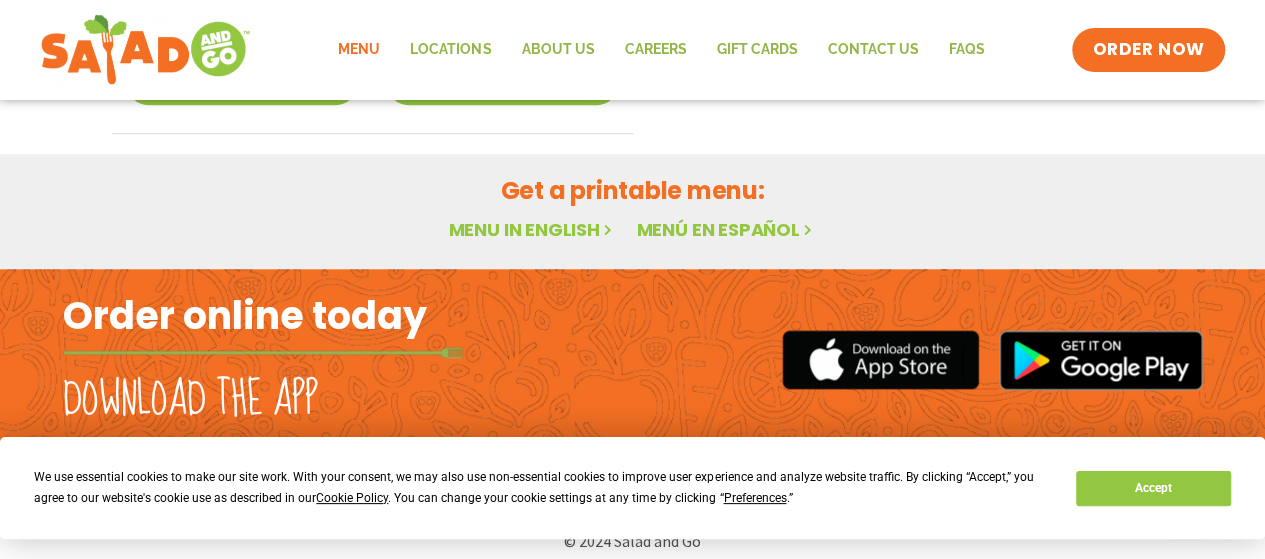 scroll, scrollTop: 884, scrollLeft: 0, axis: vertical 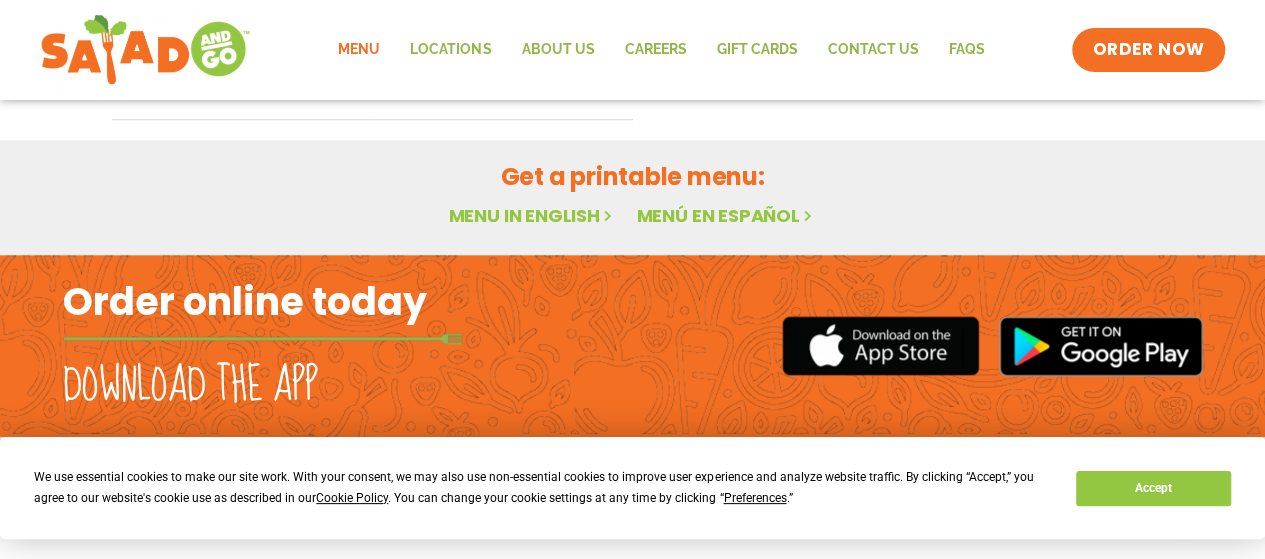 click on "Menu in English" at bounding box center (532, 215) 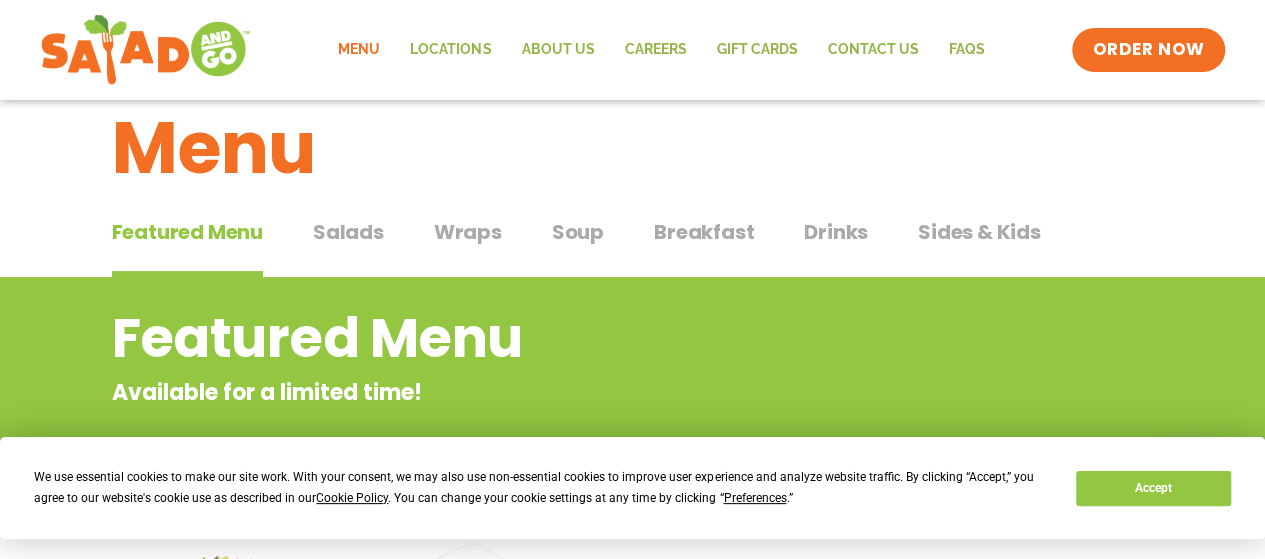 scroll, scrollTop: 0, scrollLeft: 0, axis: both 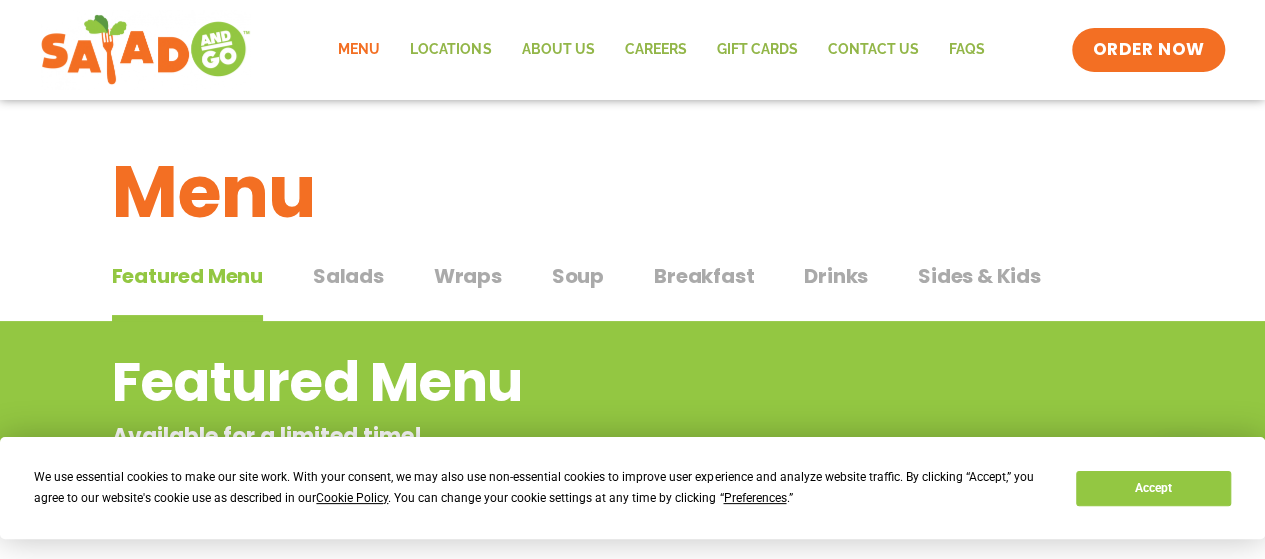 click on "Wraps" at bounding box center (468, 276) 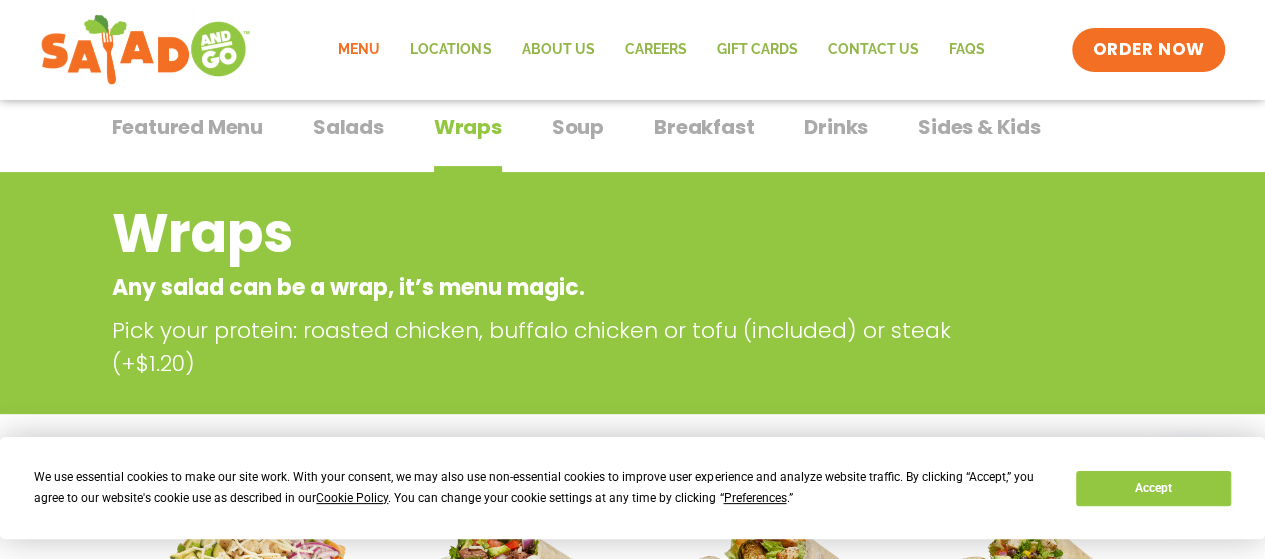 scroll, scrollTop: 0, scrollLeft: 0, axis: both 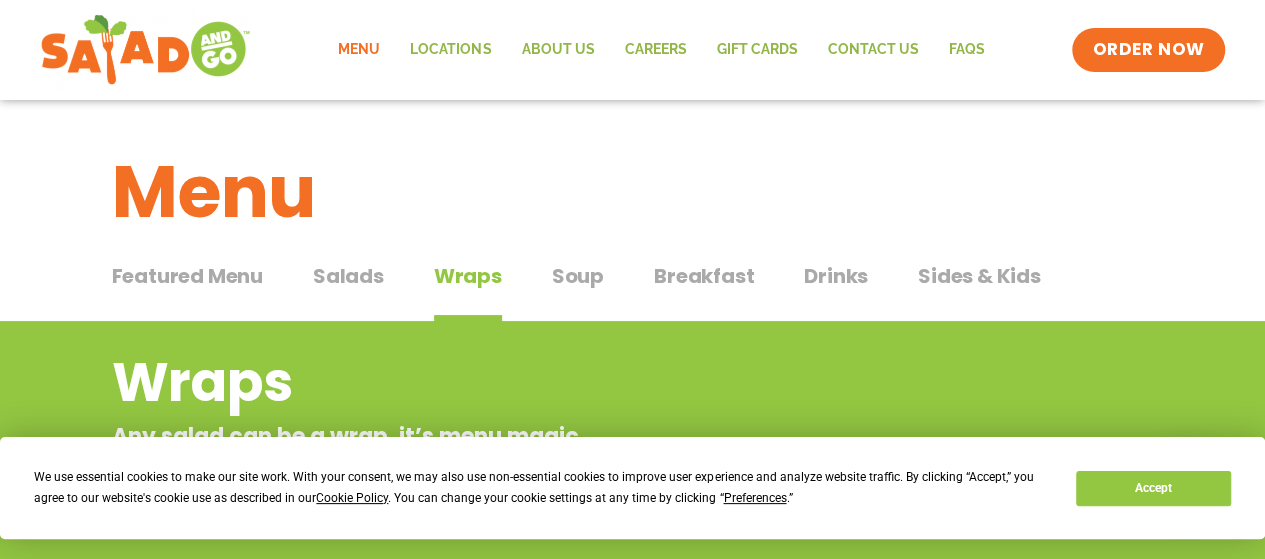 click on "Salads" at bounding box center (348, 276) 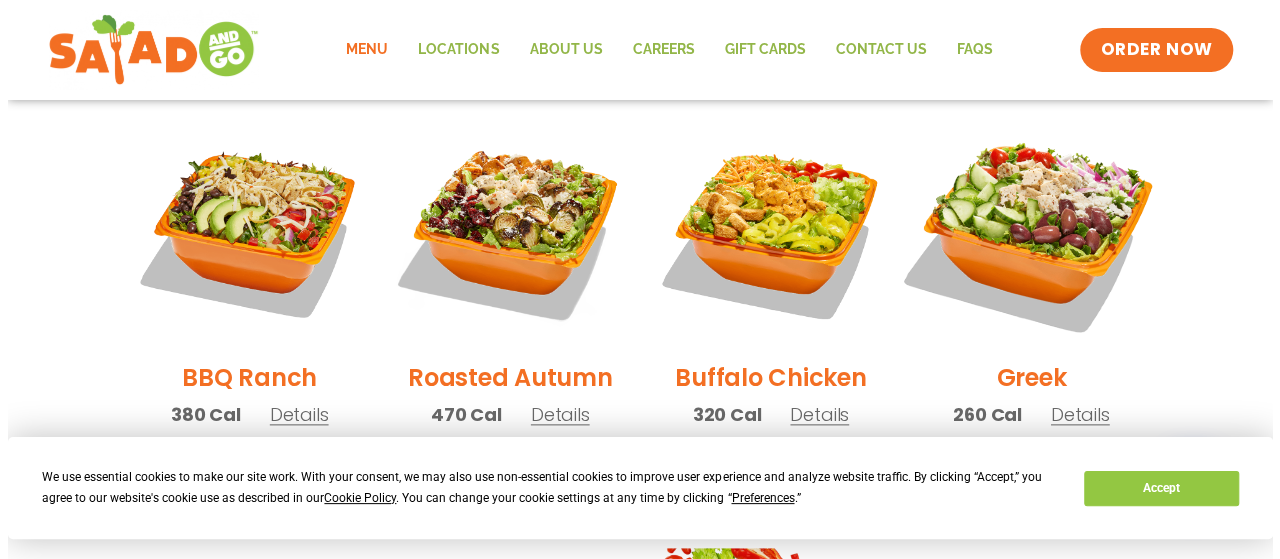 scroll, scrollTop: 1049, scrollLeft: 0, axis: vertical 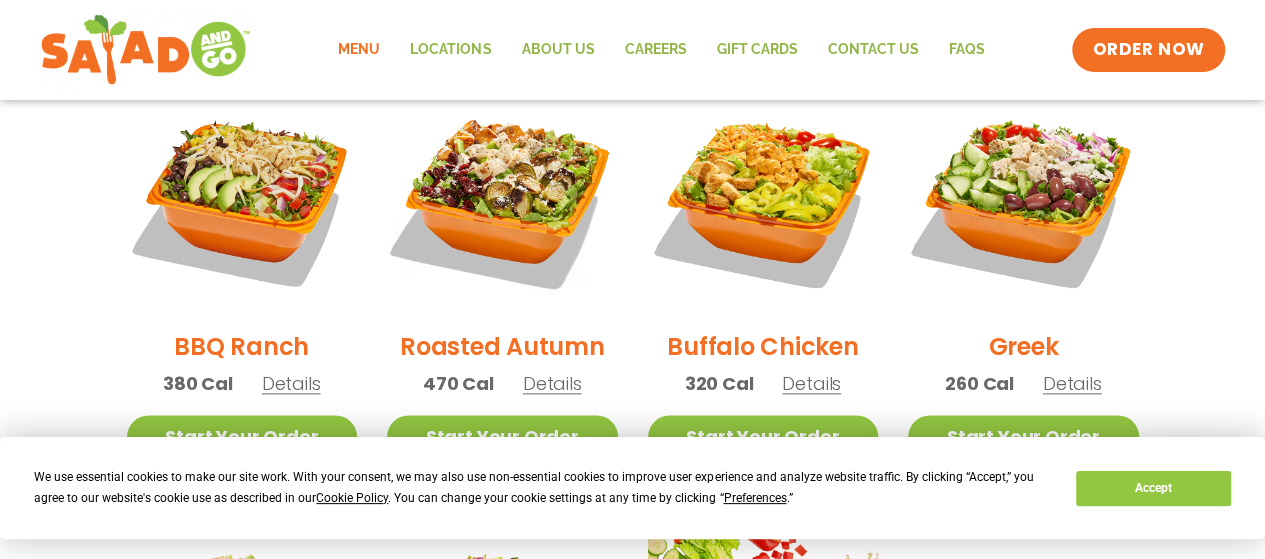 click on "Details" at bounding box center [1072, 383] 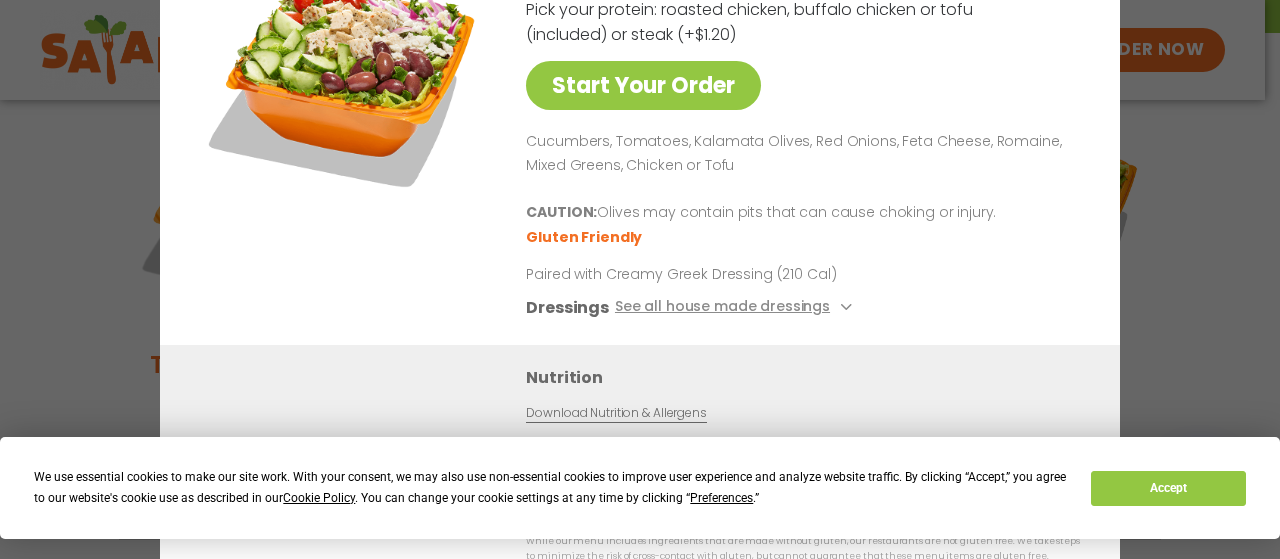 scroll, scrollTop: 260, scrollLeft: 0, axis: vertical 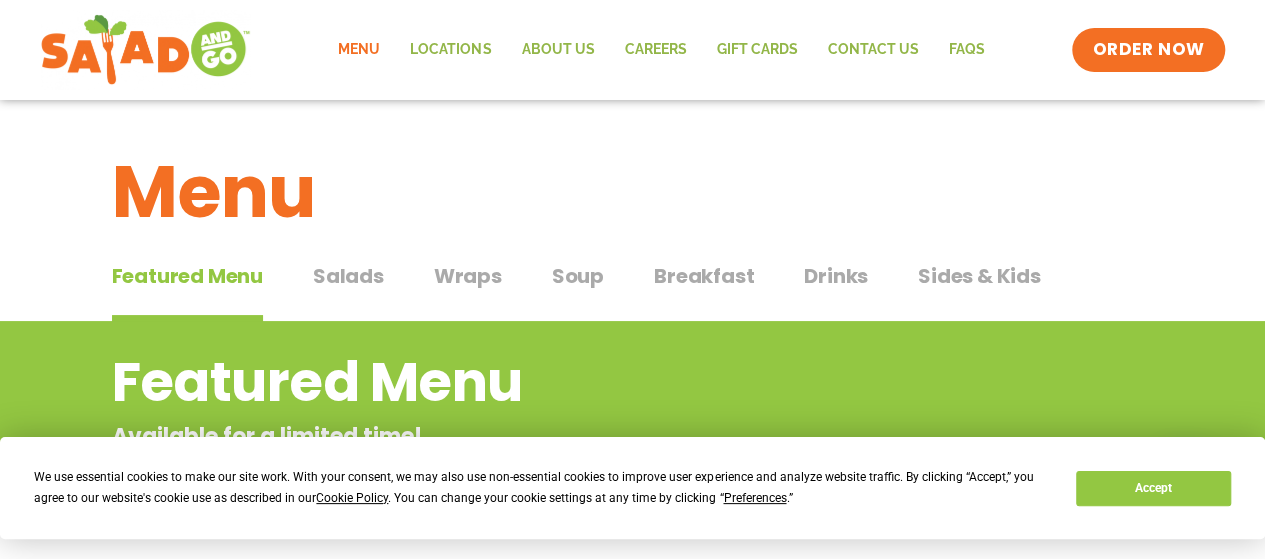 click on "Salads" at bounding box center [348, 276] 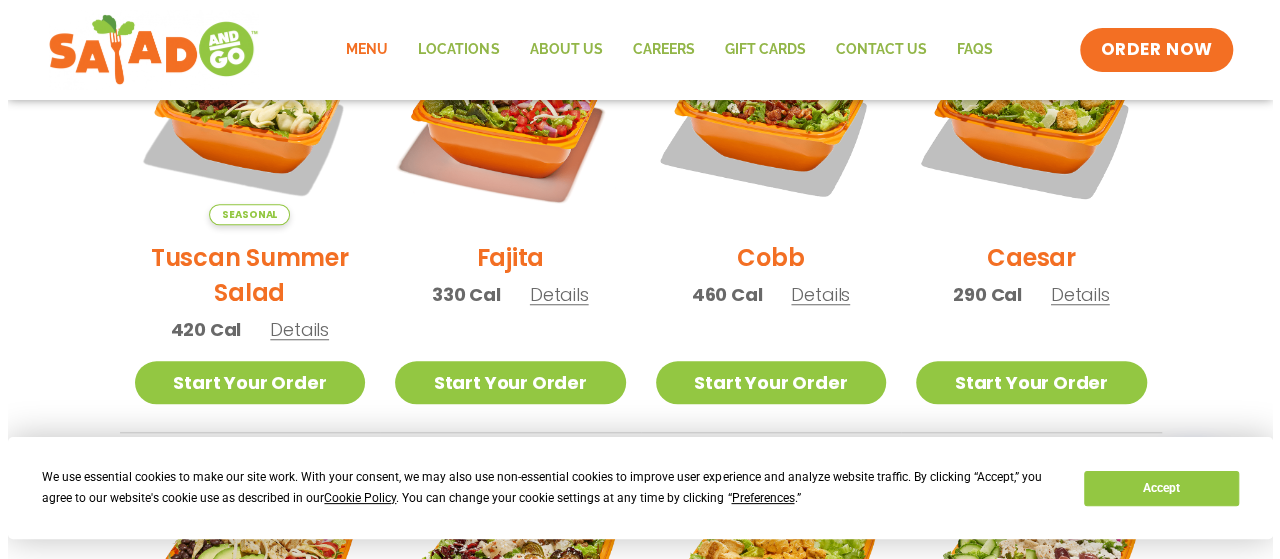 scroll, scrollTop: 700, scrollLeft: 0, axis: vertical 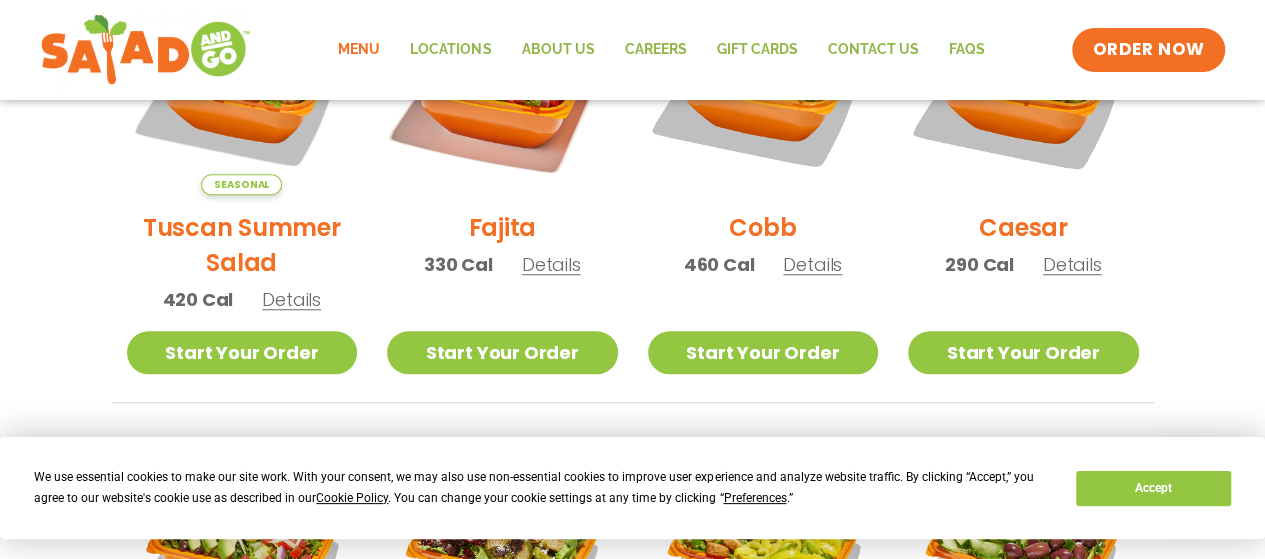 drag, startPoint x: 1038, startPoint y: 231, endPoint x: 1052, endPoint y: 239, distance: 16.124516 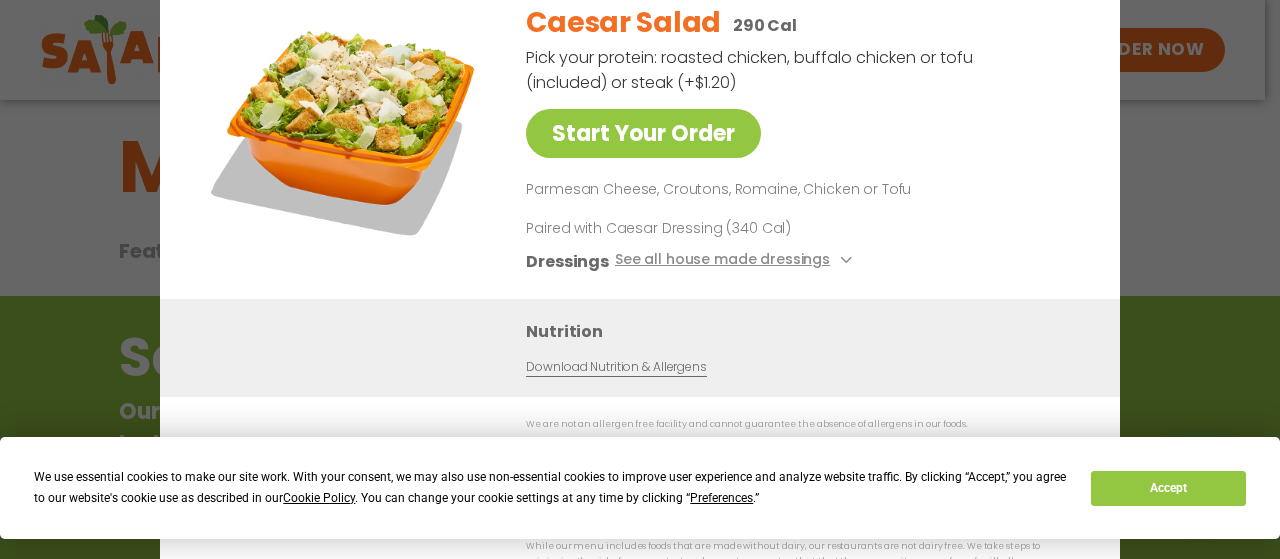 scroll, scrollTop: 0, scrollLeft: 0, axis: both 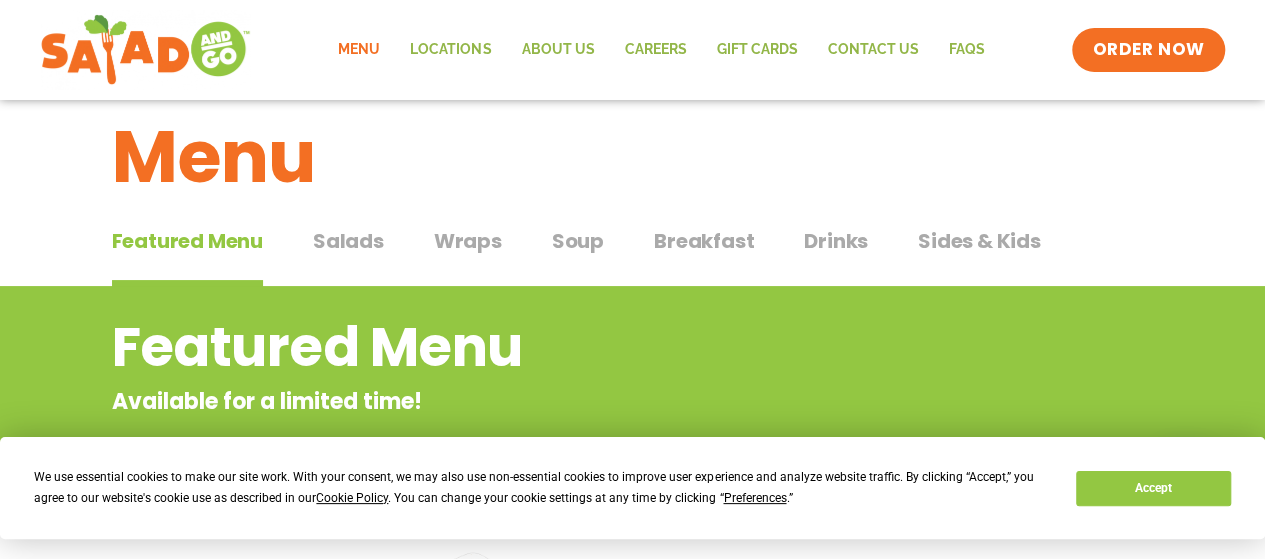 click on "Salads" at bounding box center [348, 241] 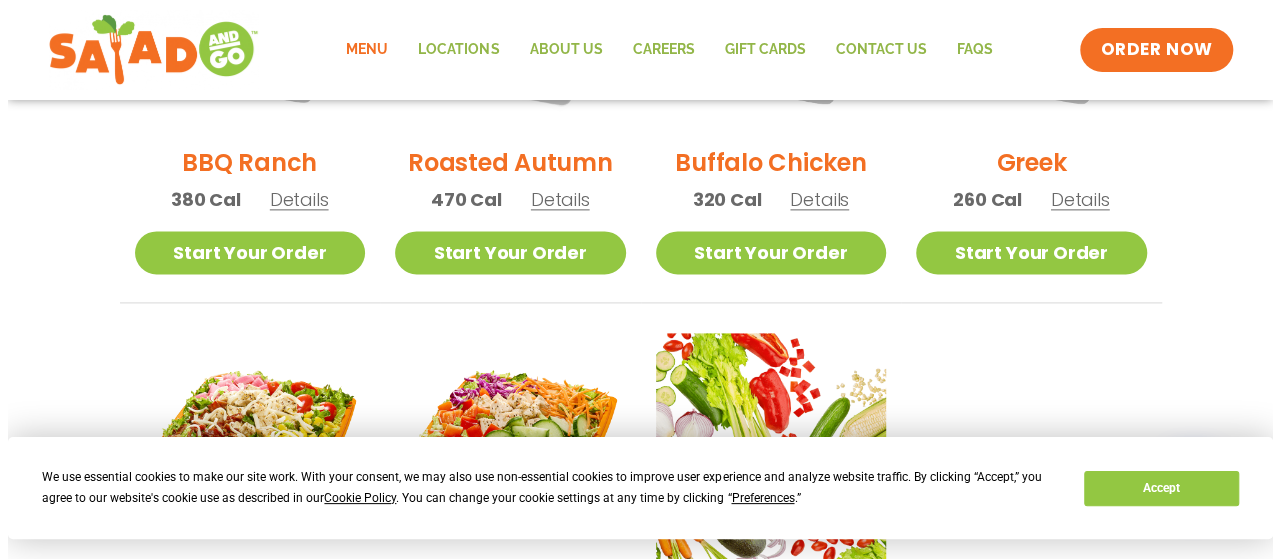 scroll, scrollTop: 1235, scrollLeft: 0, axis: vertical 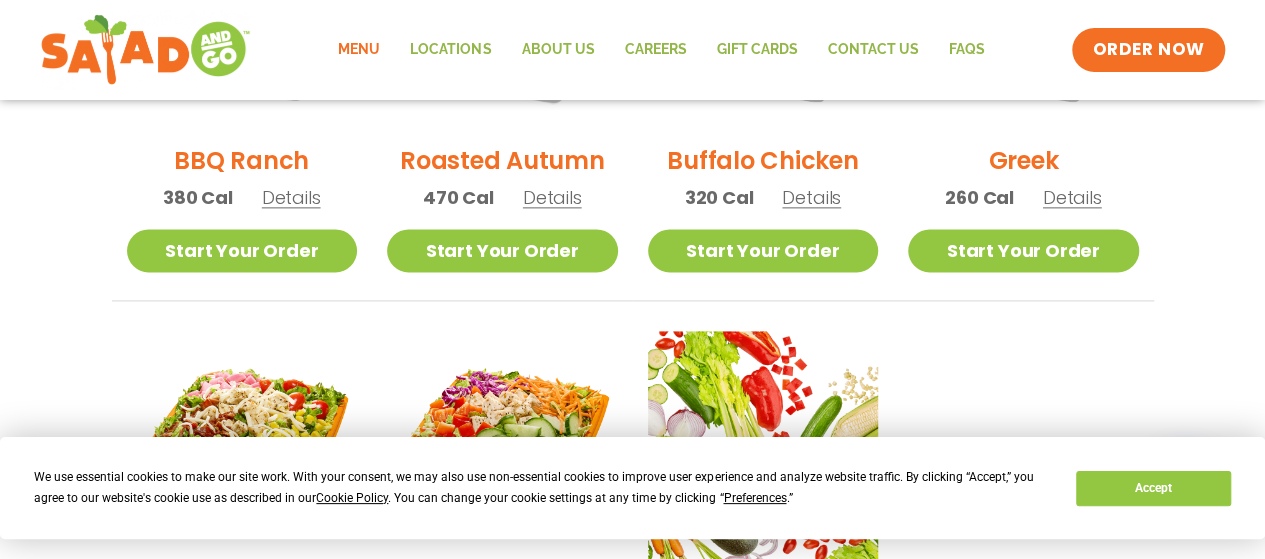 click on "Details" at bounding box center [552, 197] 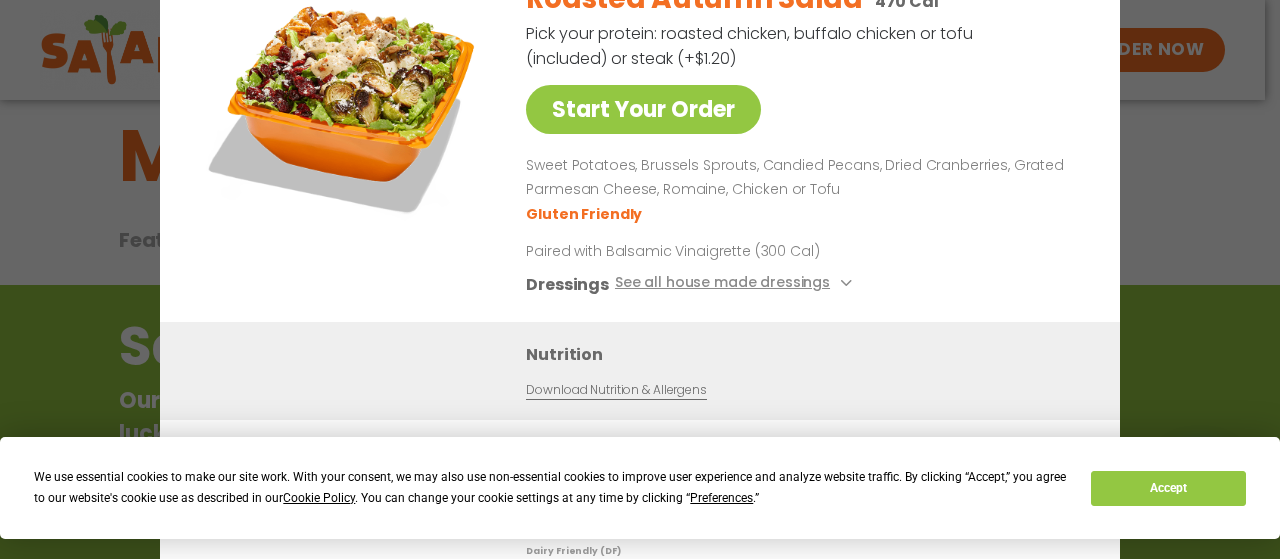 scroll, scrollTop: 35, scrollLeft: 0, axis: vertical 